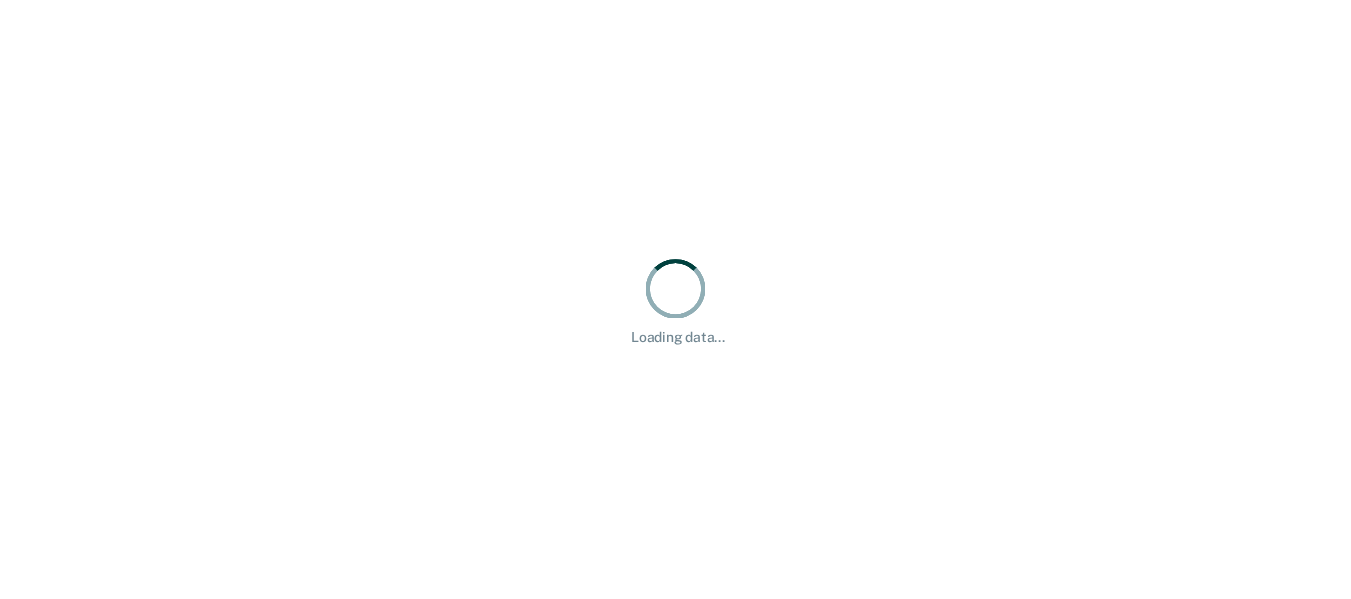 scroll, scrollTop: 0, scrollLeft: 0, axis: both 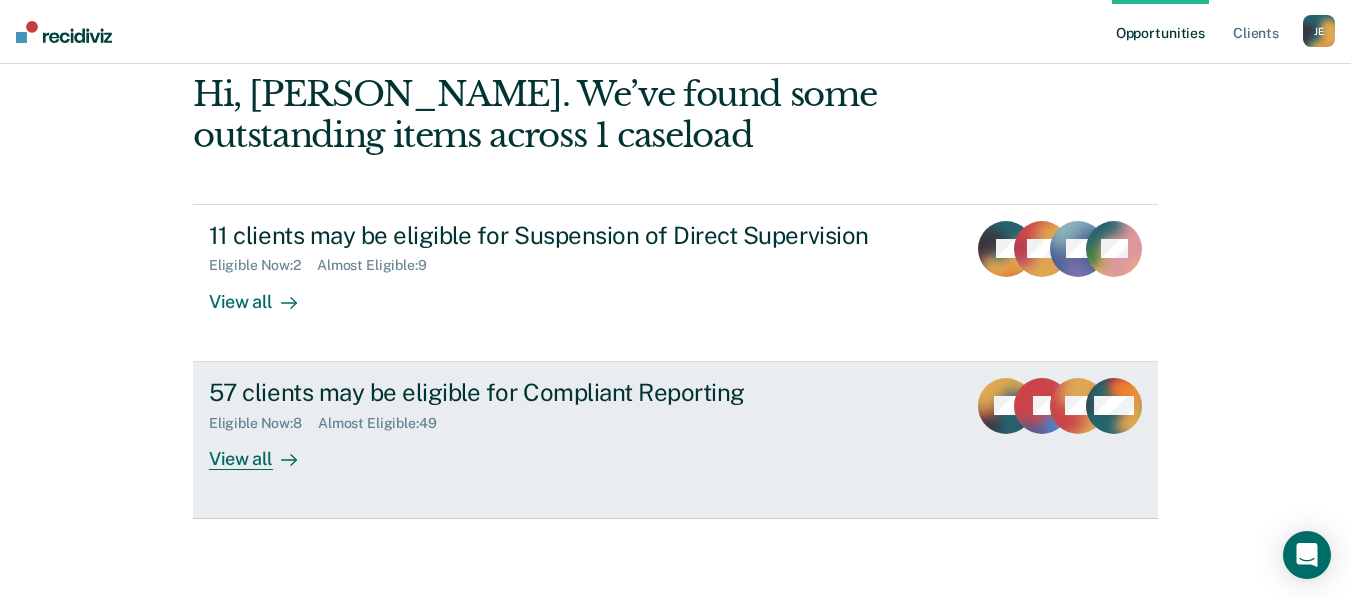click on "View all" at bounding box center [265, 450] 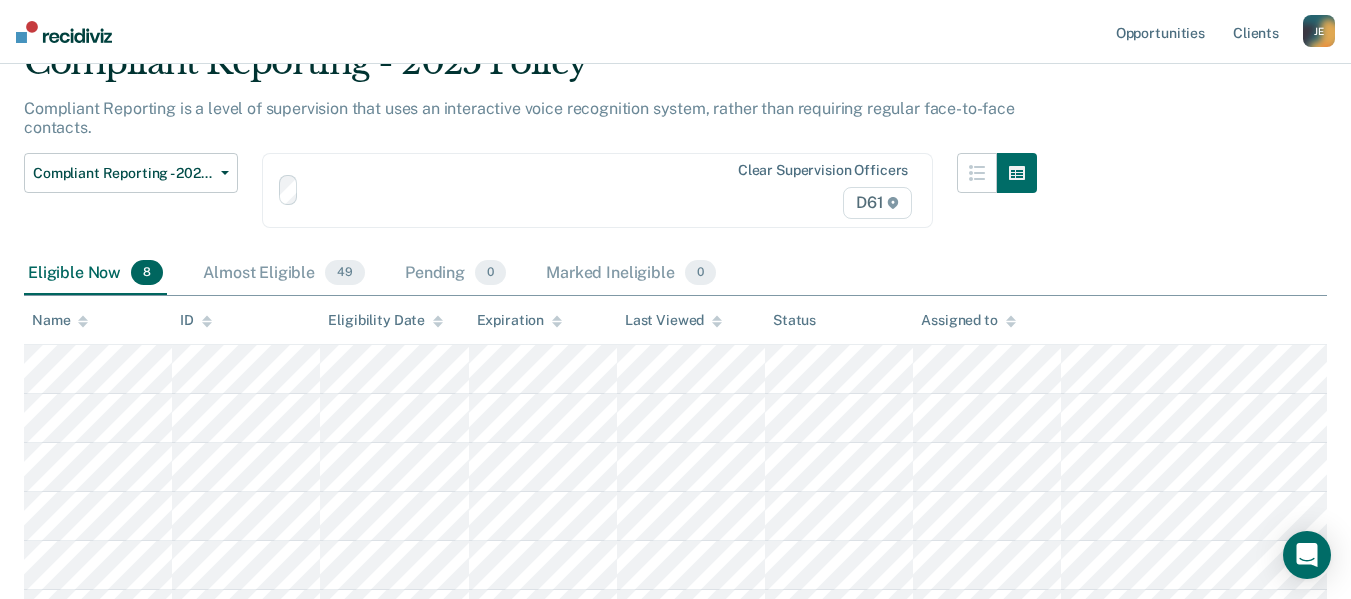 scroll, scrollTop: 0, scrollLeft: 0, axis: both 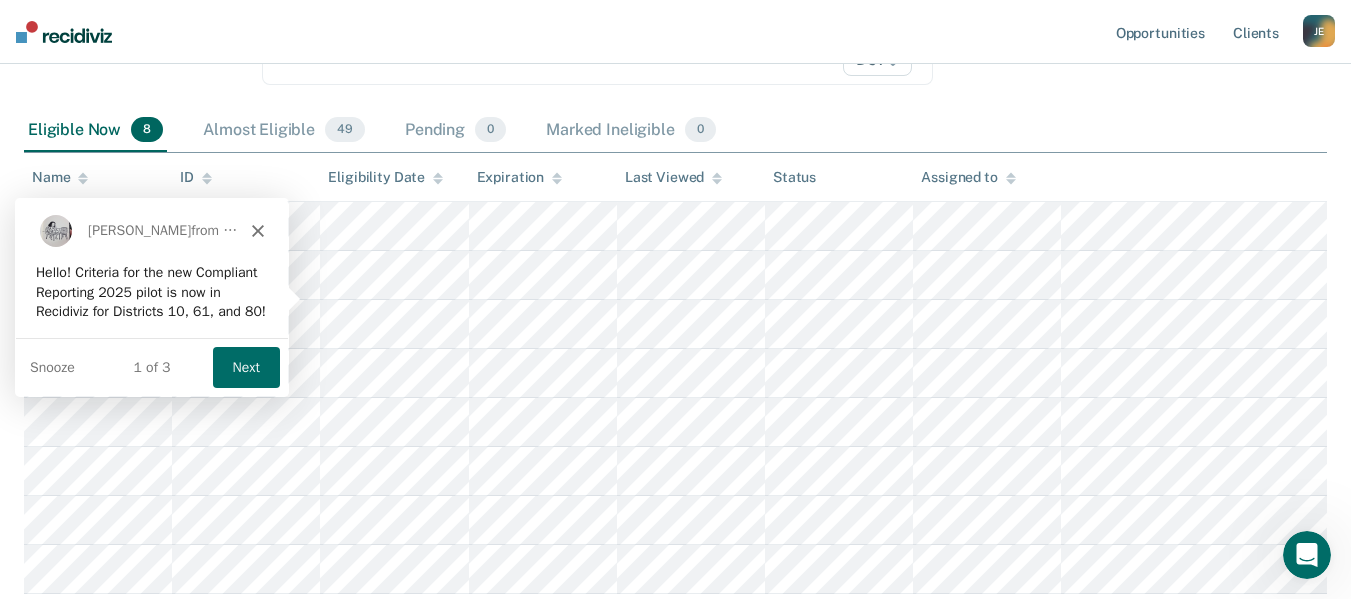 click on "Next" at bounding box center (245, 365) 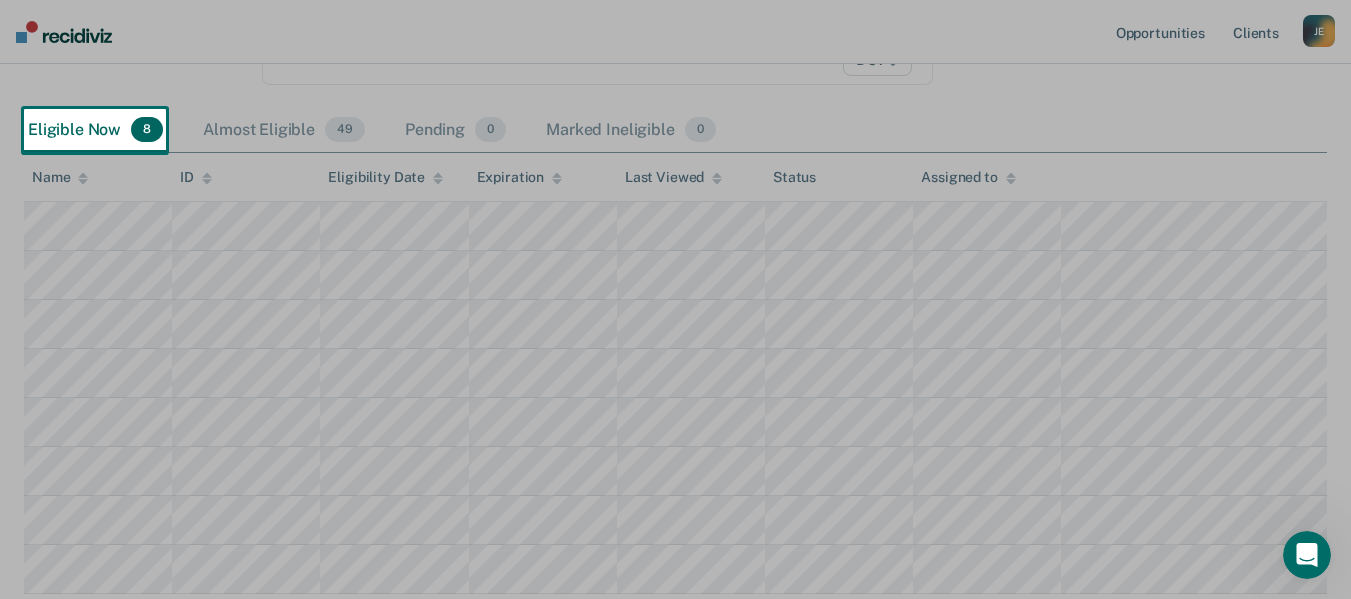 scroll, scrollTop: 0, scrollLeft: 0, axis: both 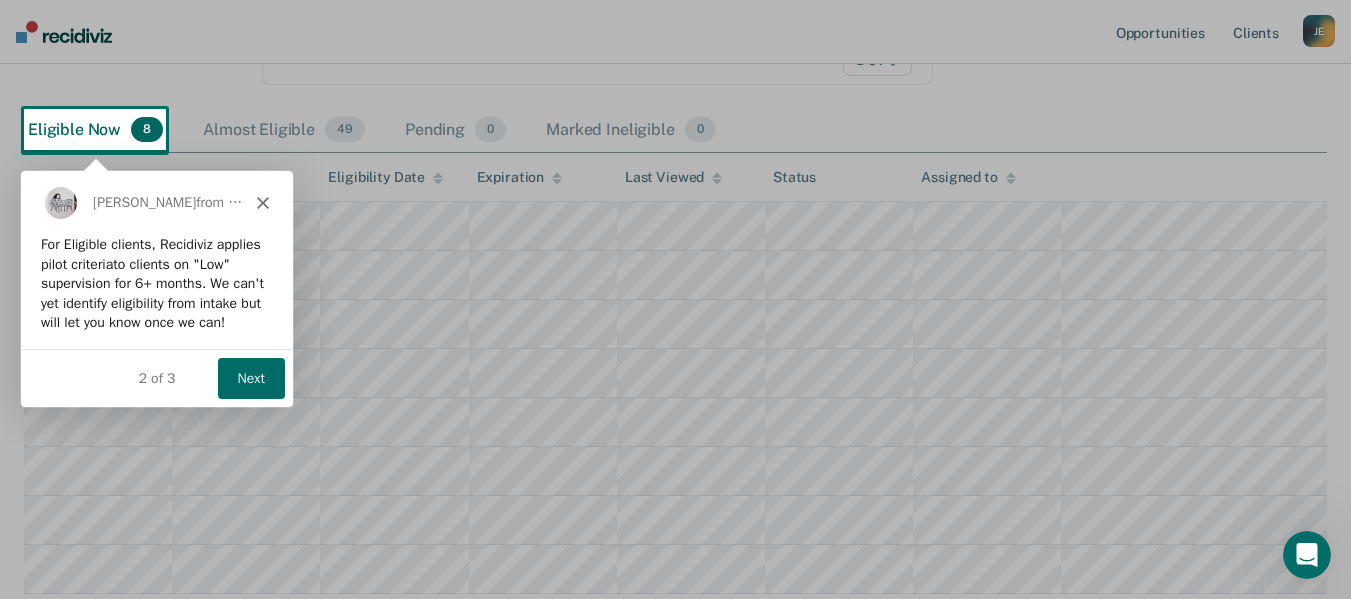 click on "Next" at bounding box center (250, 377) 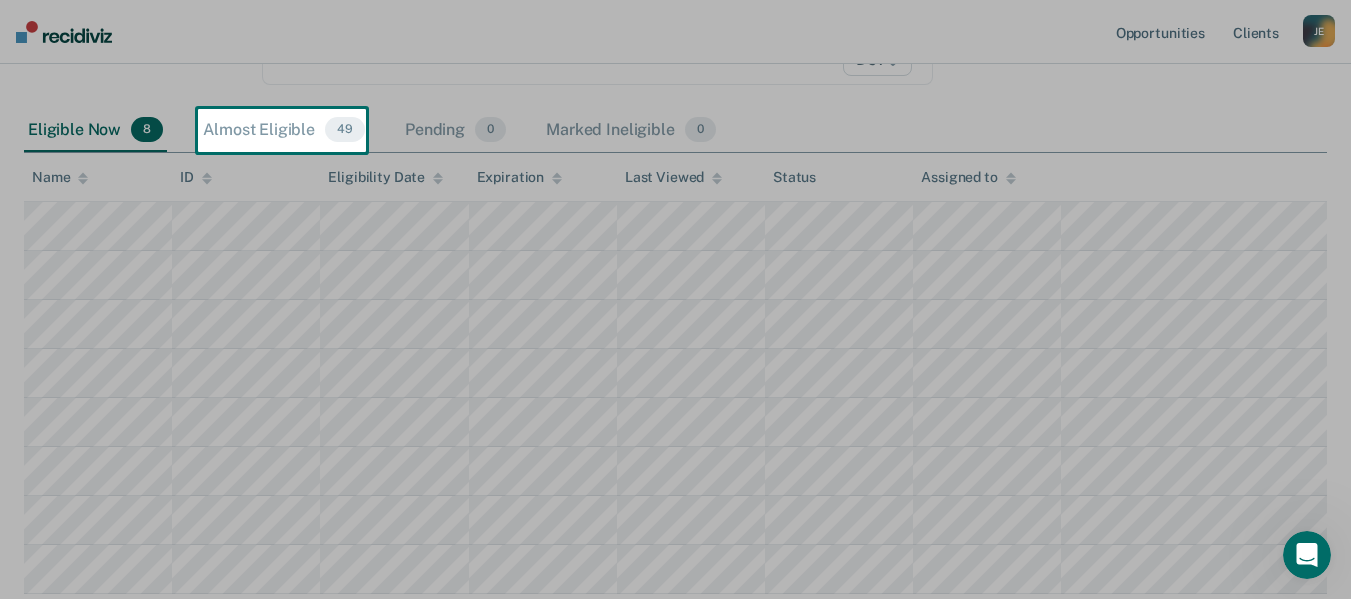 scroll, scrollTop: 0, scrollLeft: 0, axis: both 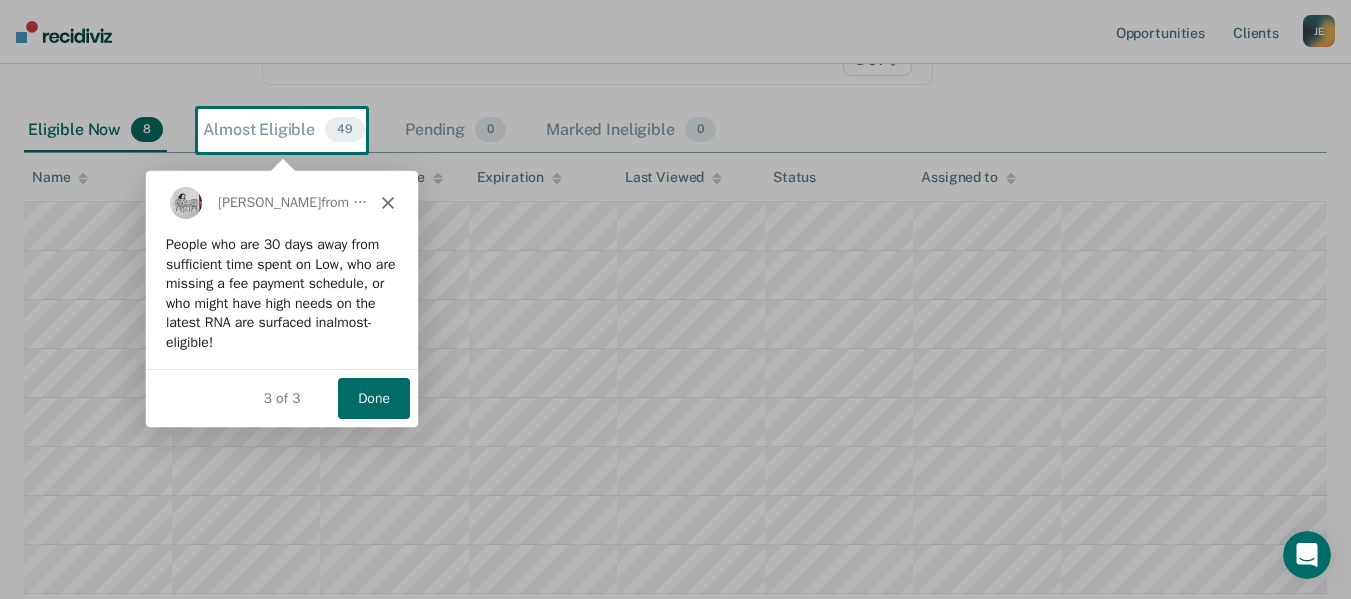 click at bounding box center [675, 299] 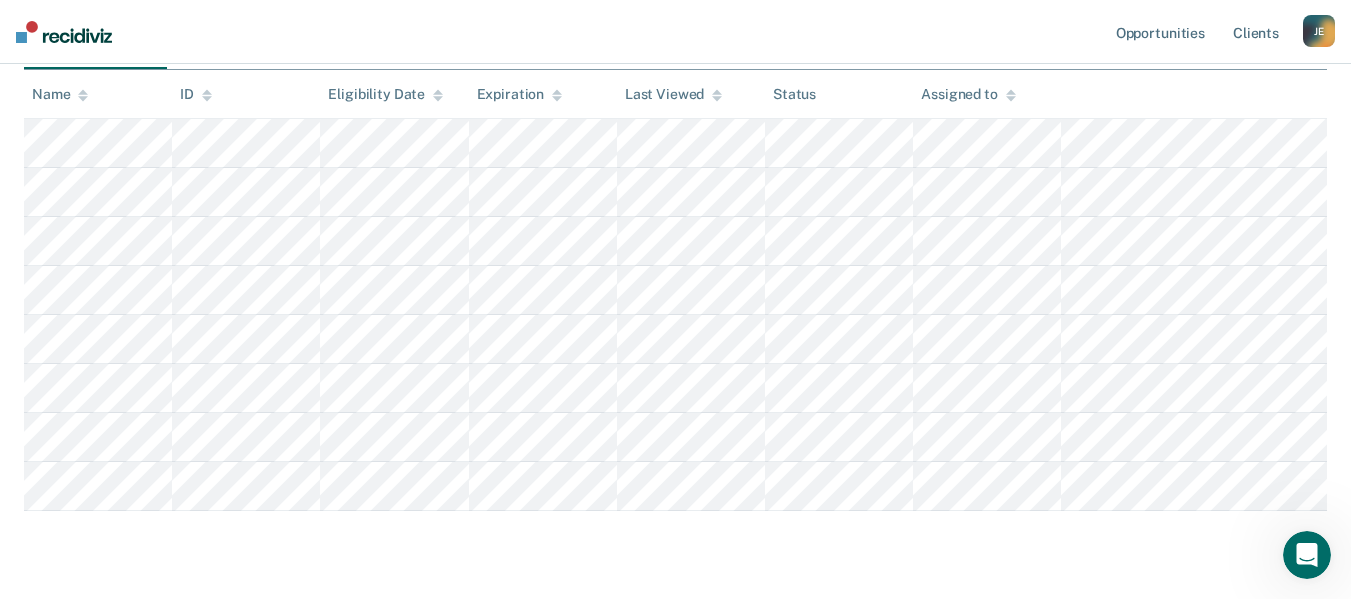 scroll, scrollTop: 359, scrollLeft: 0, axis: vertical 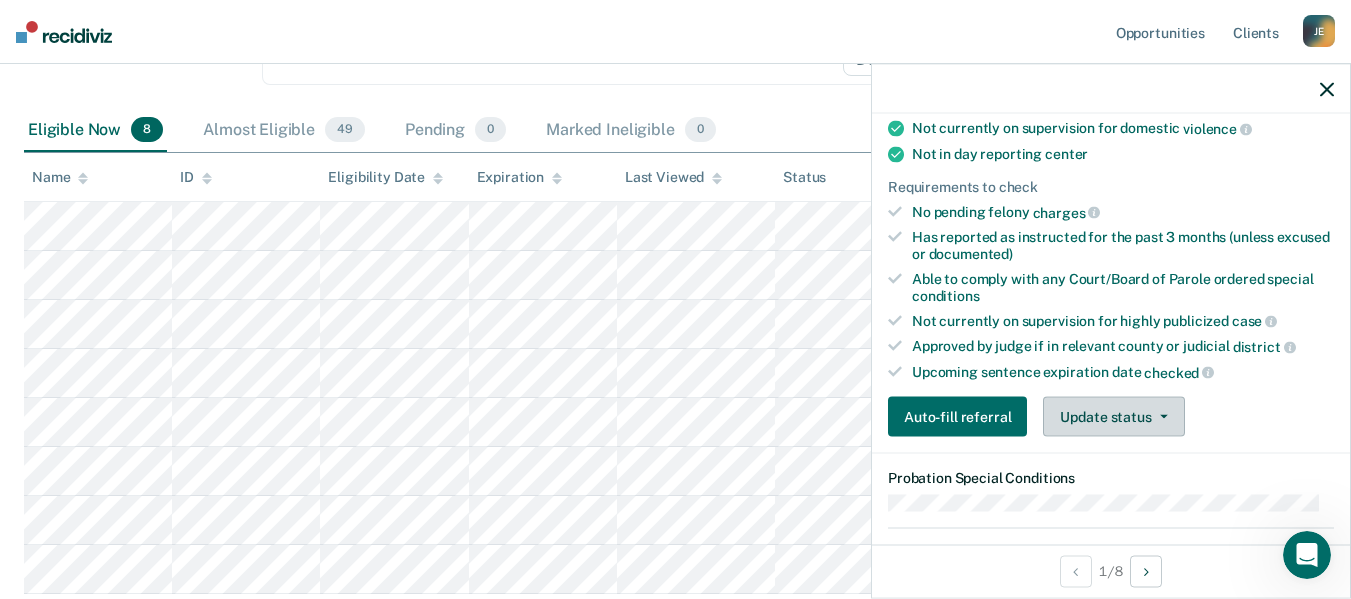 click on "Update status" at bounding box center (1113, 417) 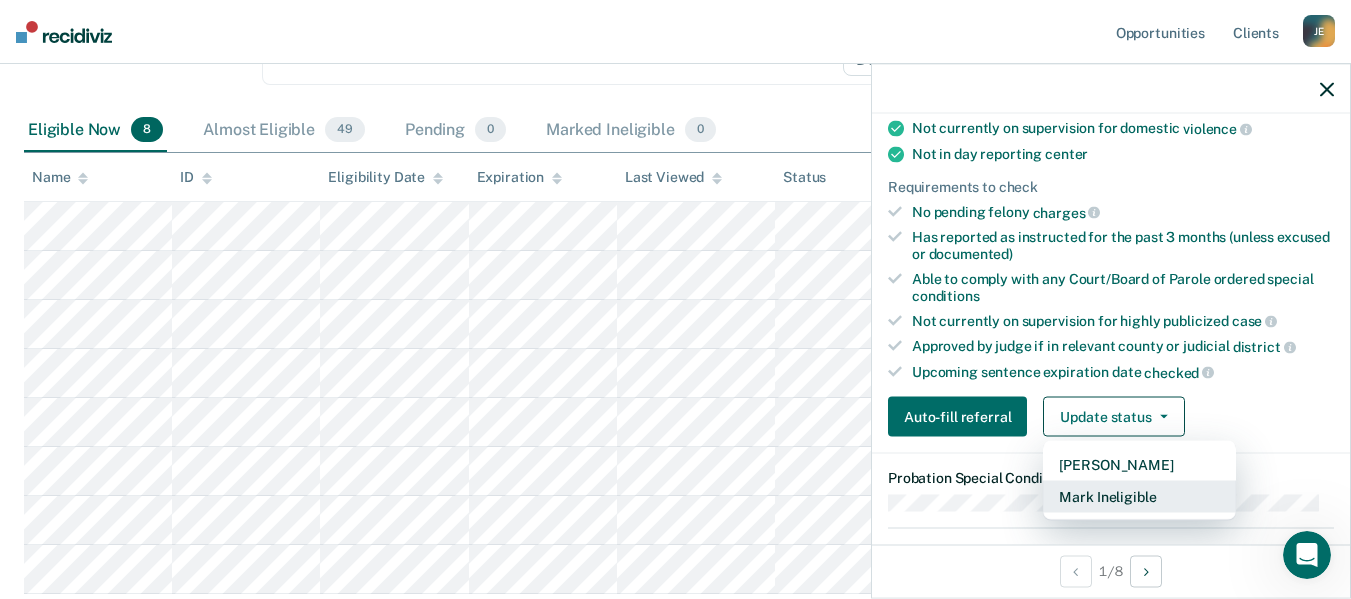 click on "Mark Ineligible" at bounding box center (1139, 497) 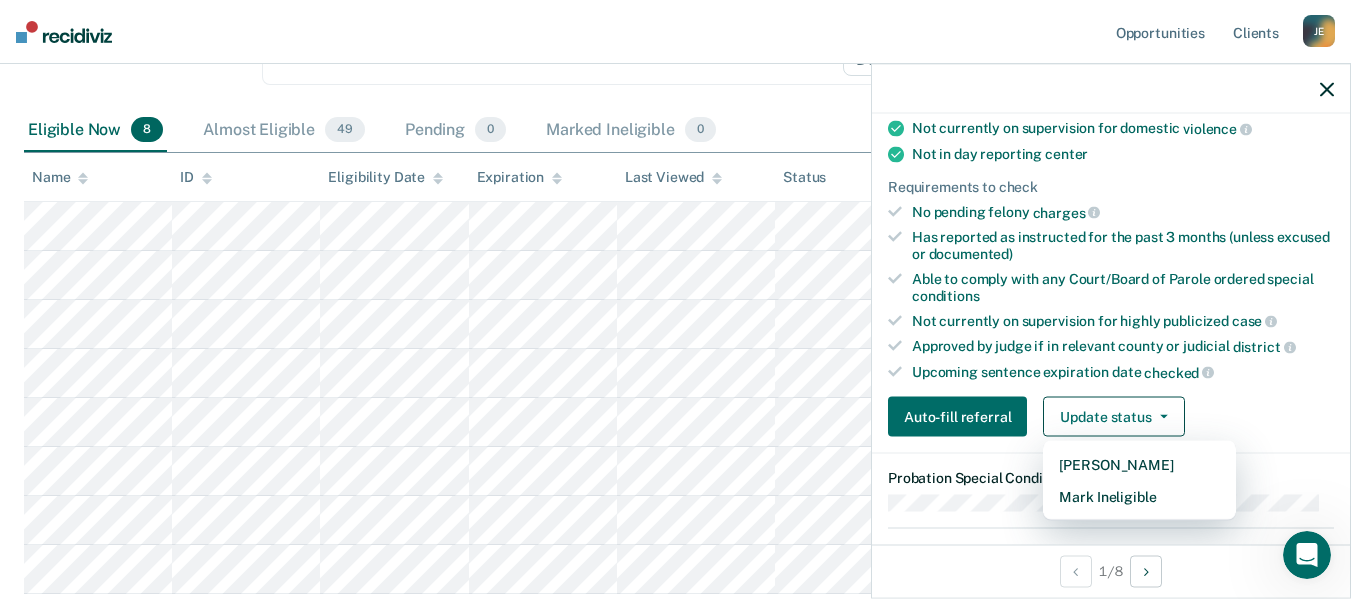 scroll, scrollTop: 304, scrollLeft: 0, axis: vertical 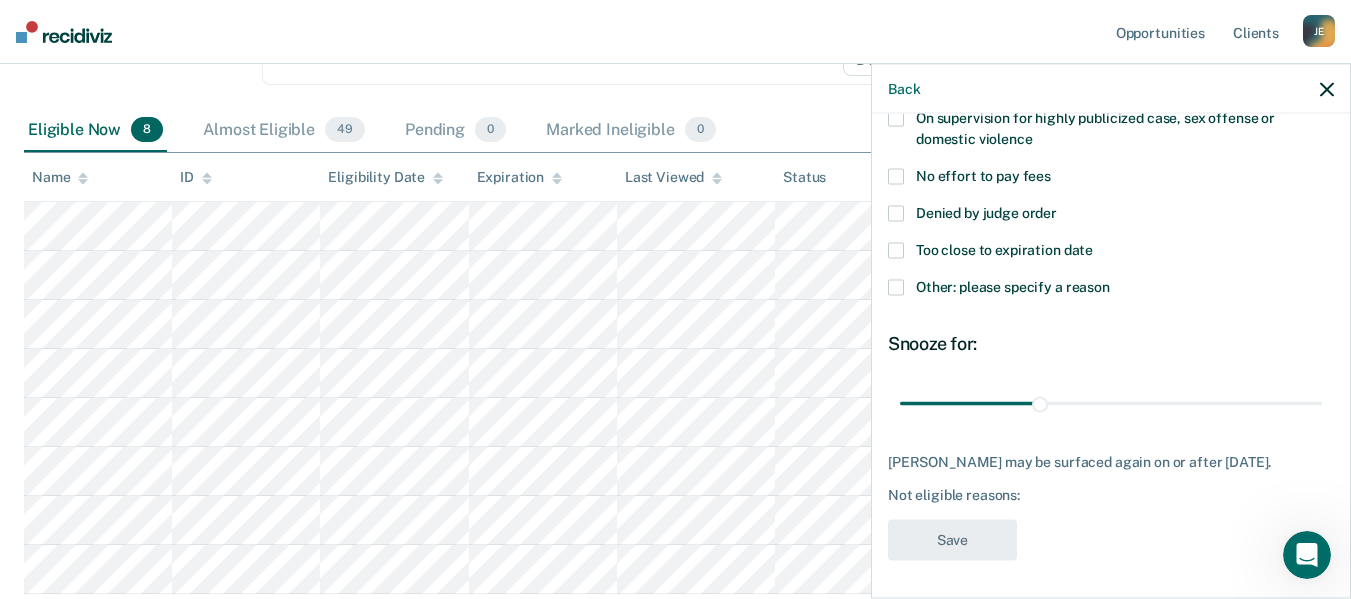 click on "Denied by judge order" at bounding box center [986, 213] 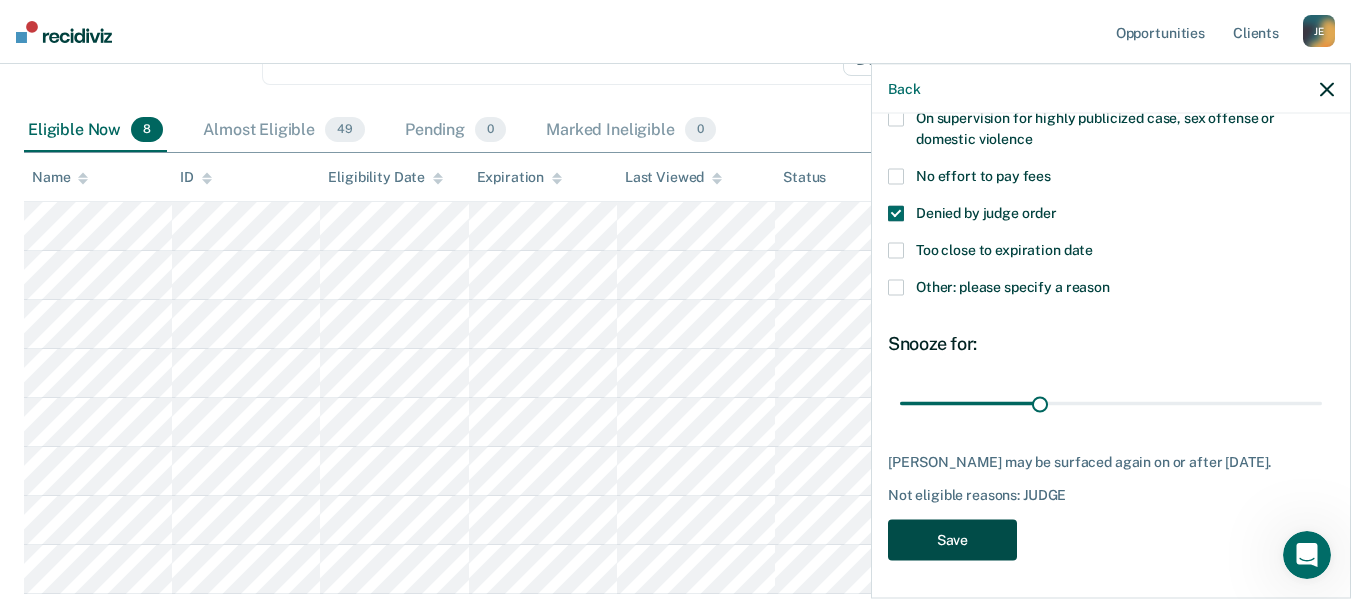 click on "Save" at bounding box center (952, 540) 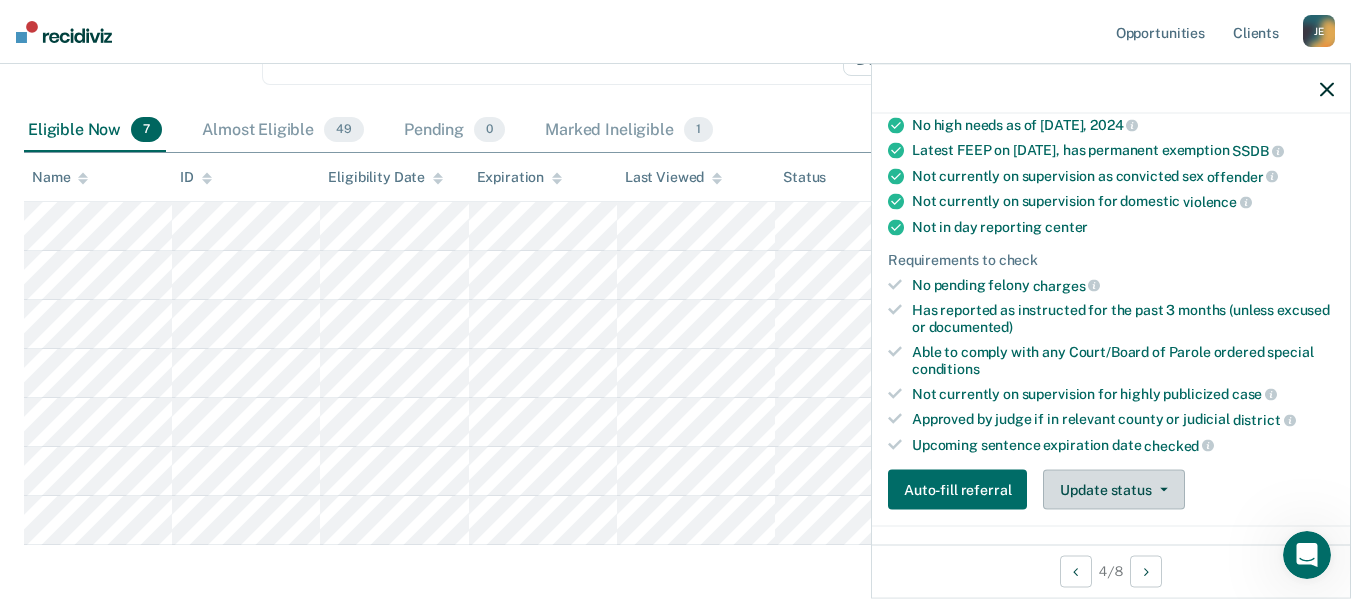 click on "Update status" at bounding box center [1113, 490] 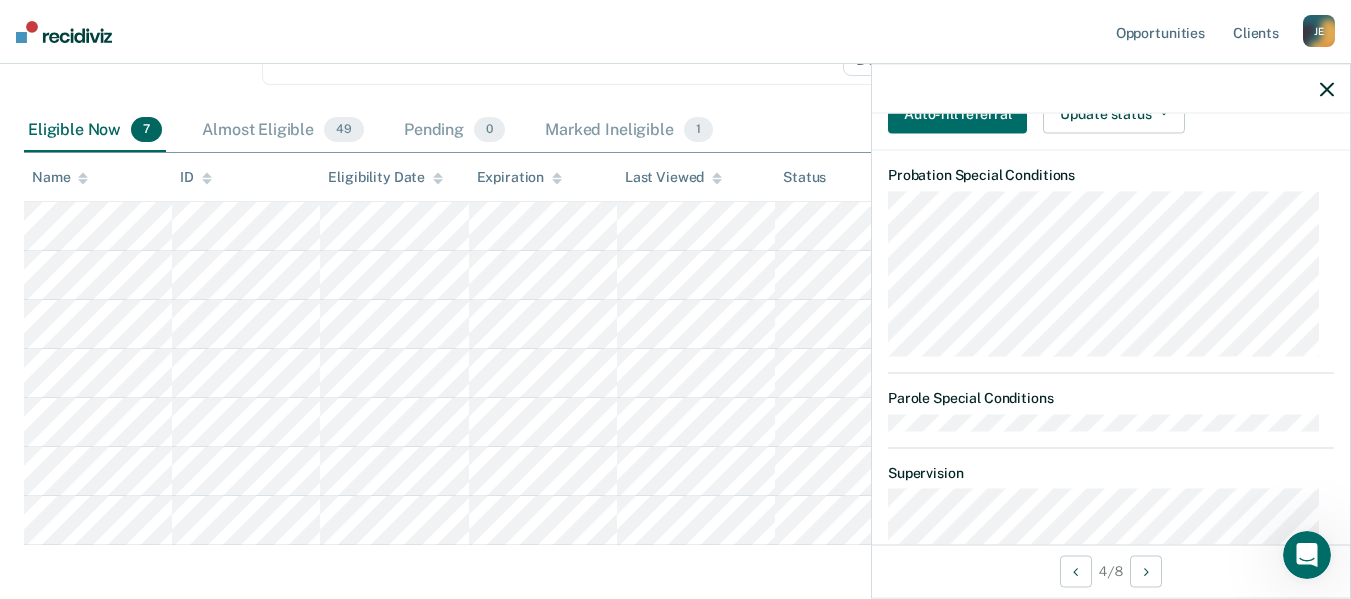 scroll, scrollTop: 685, scrollLeft: 0, axis: vertical 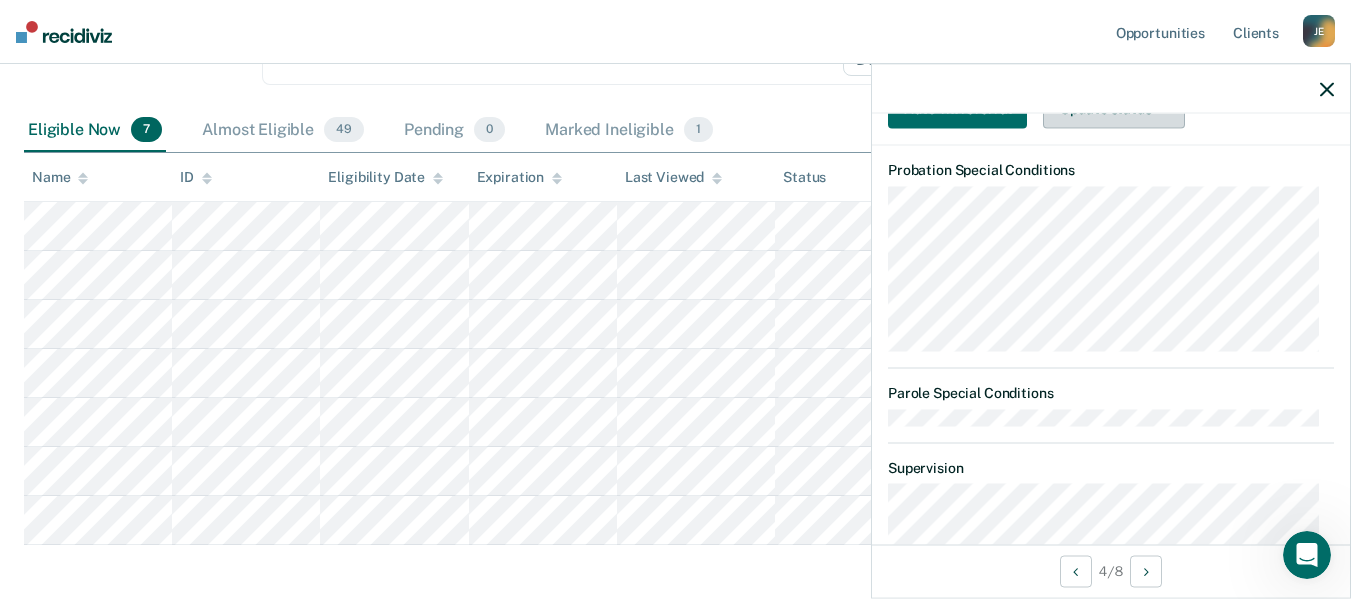 click on "Update status" at bounding box center (1113, 109) 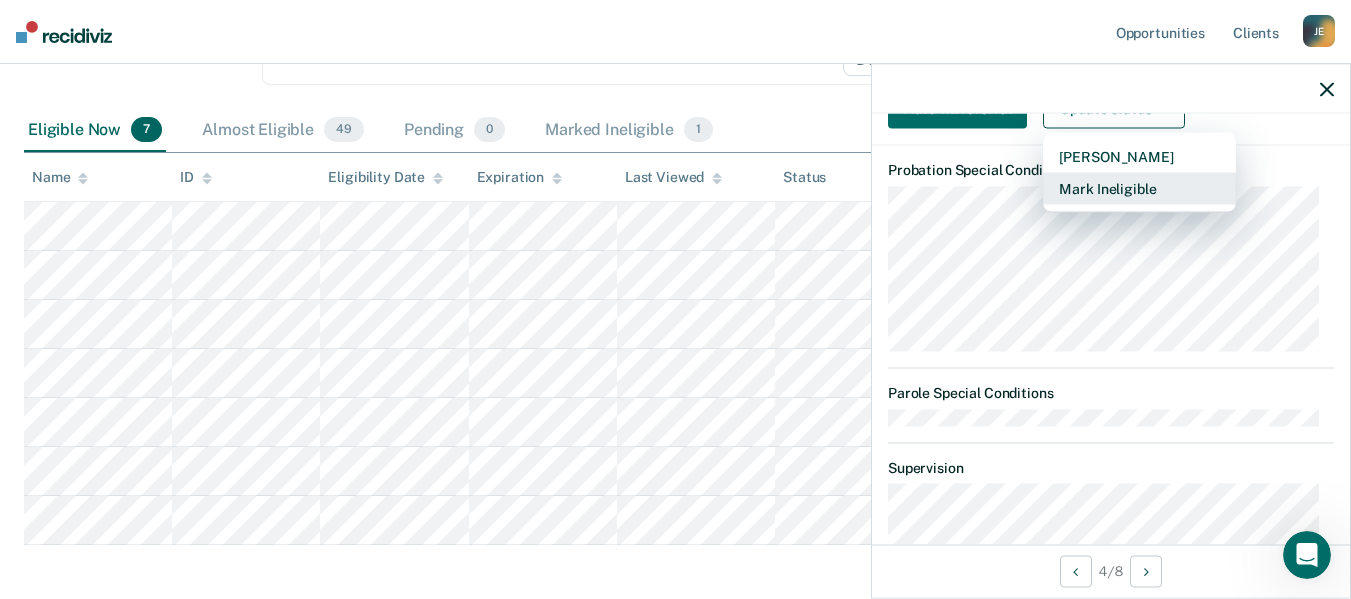 click on "Mark Ineligible" at bounding box center [1139, 189] 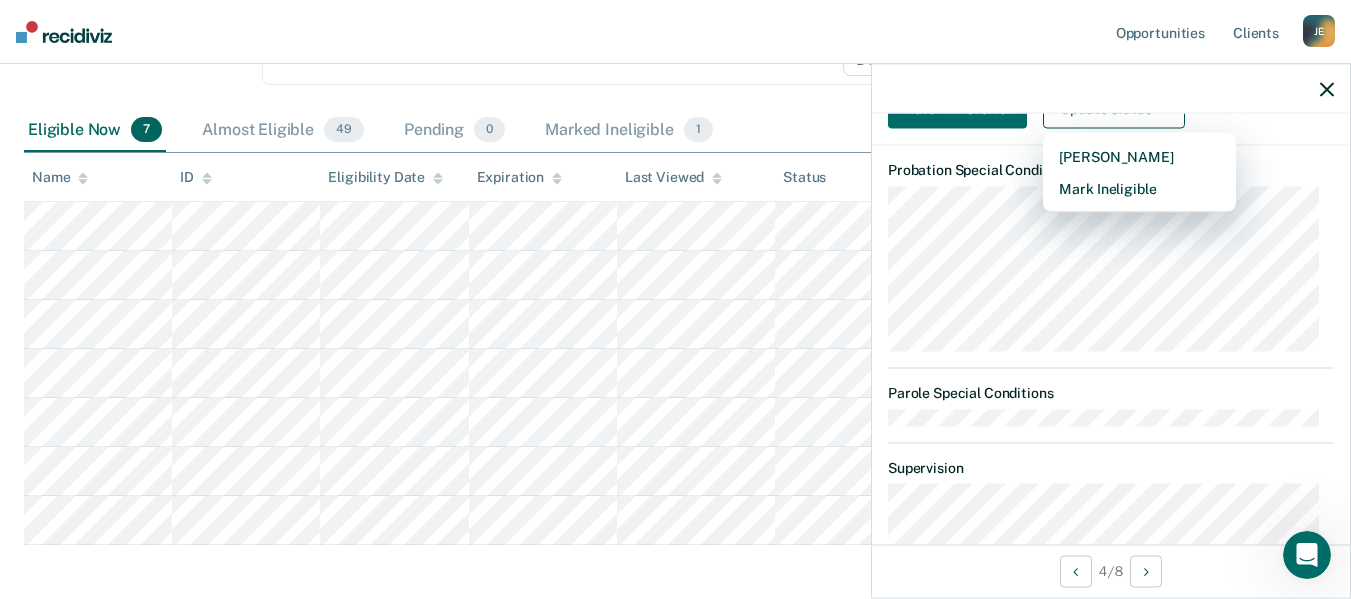 scroll, scrollTop: 304, scrollLeft: 0, axis: vertical 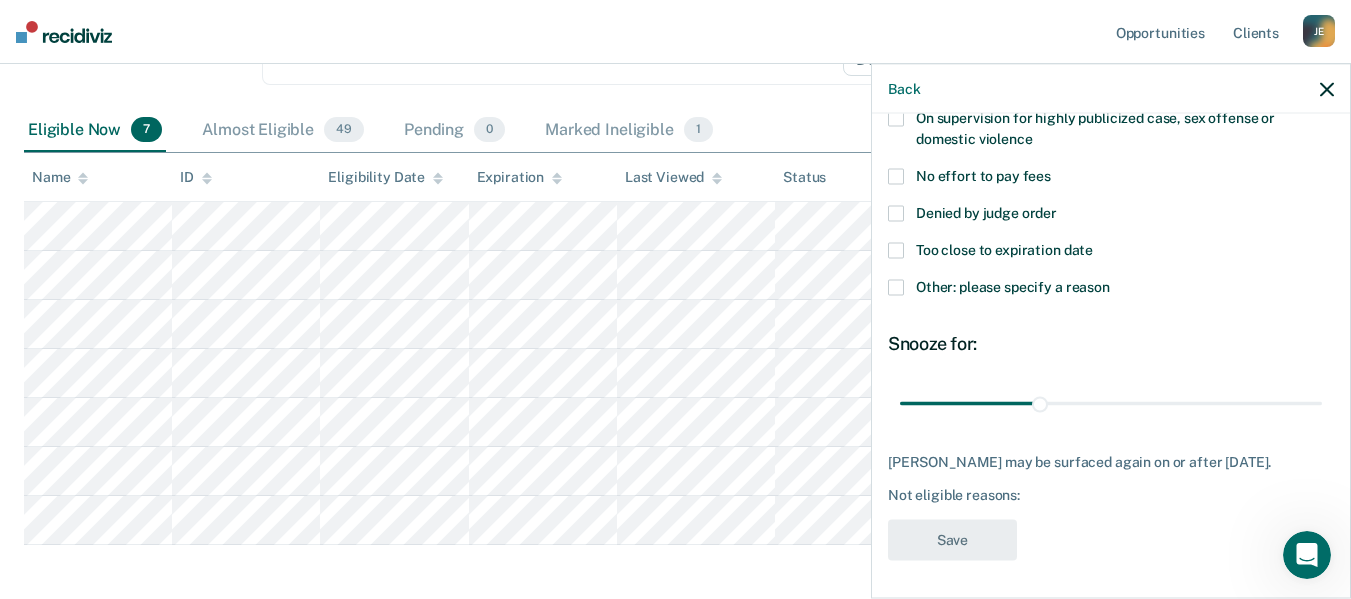 click on "Denied by judge order" at bounding box center (986, 213) 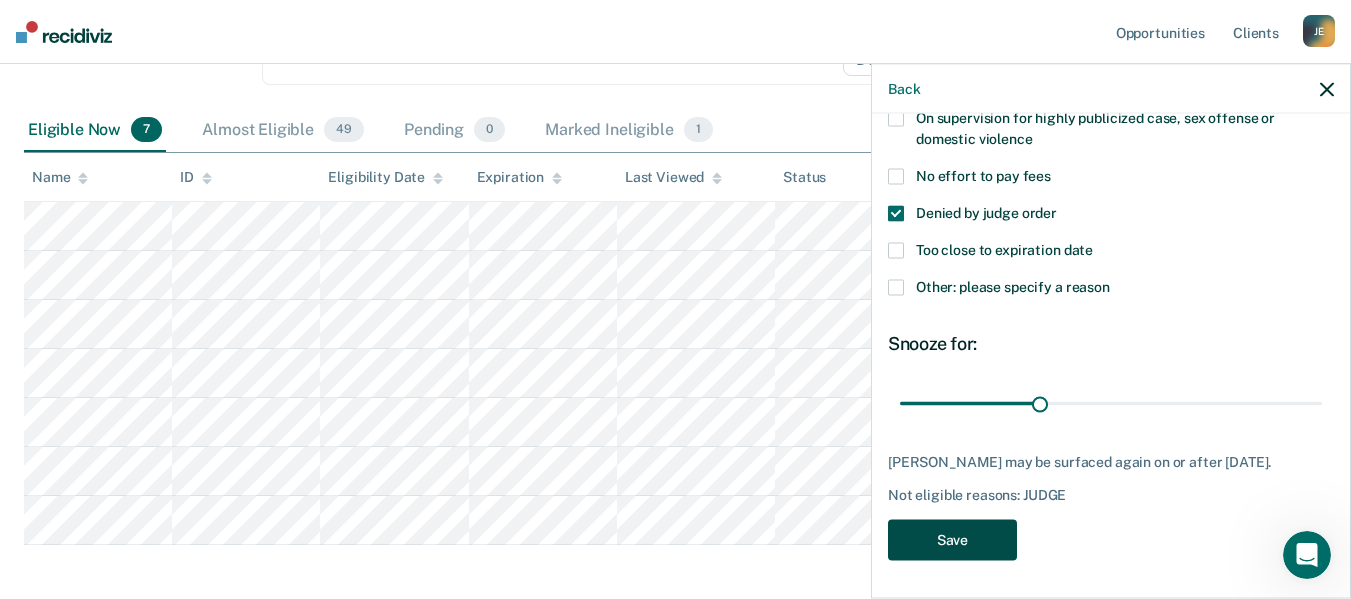 click on "Save" at bounding box center [952, 540] 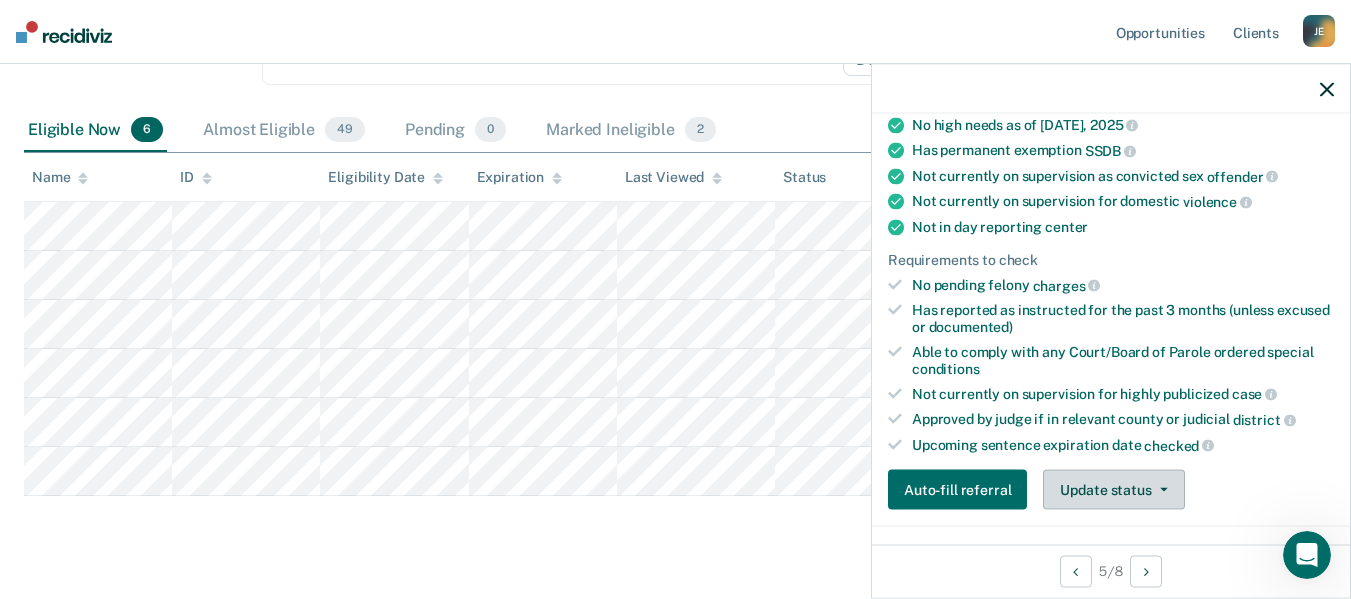 click on "Update status" at bounding box center [1113, 490] 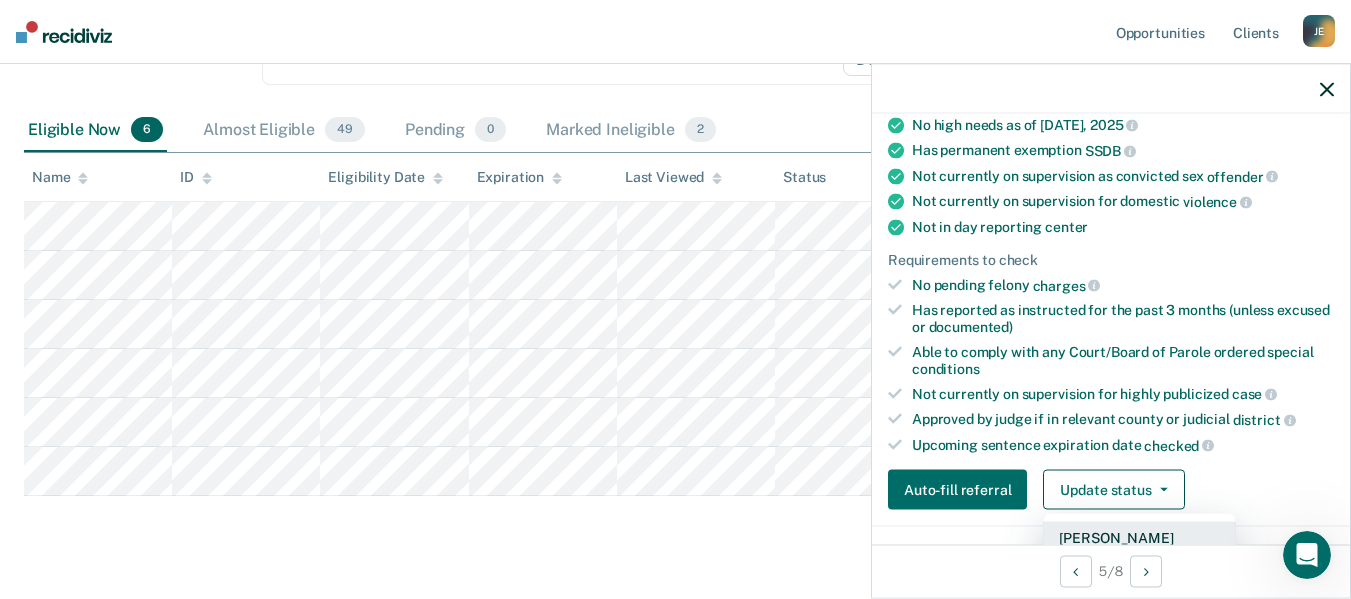 scroll, scrollTop: 279, scrollLeft: 0, axis: vertical 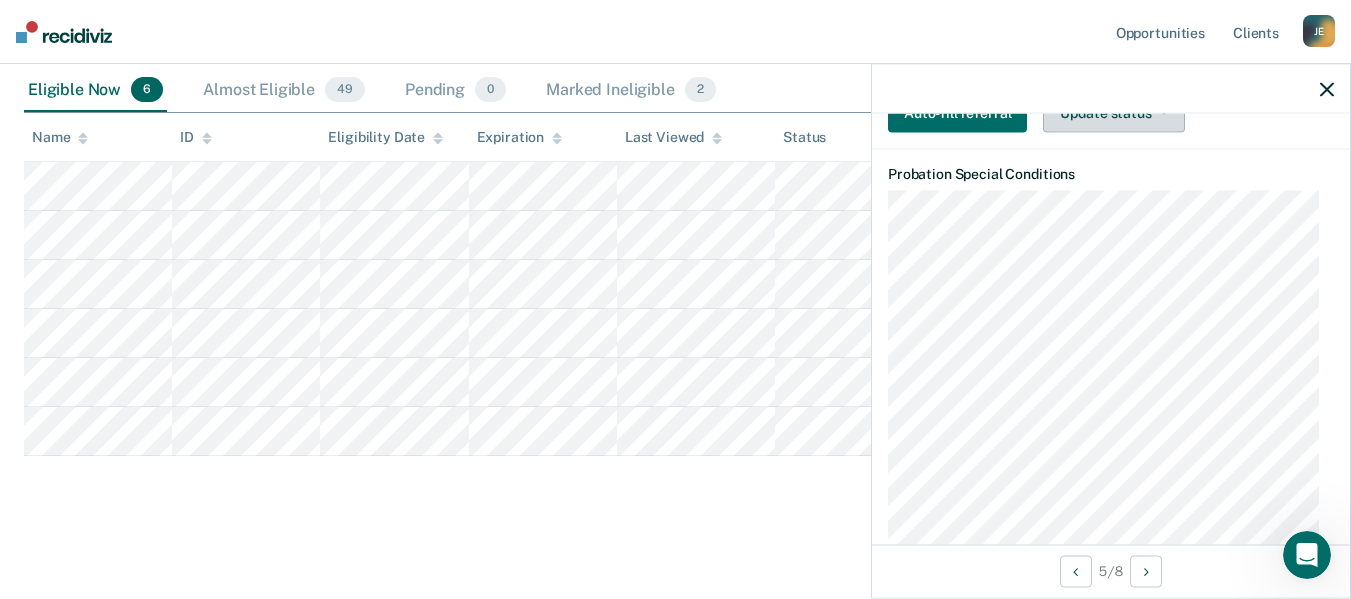 click on "Update status" at bounding box center (1113, 113) 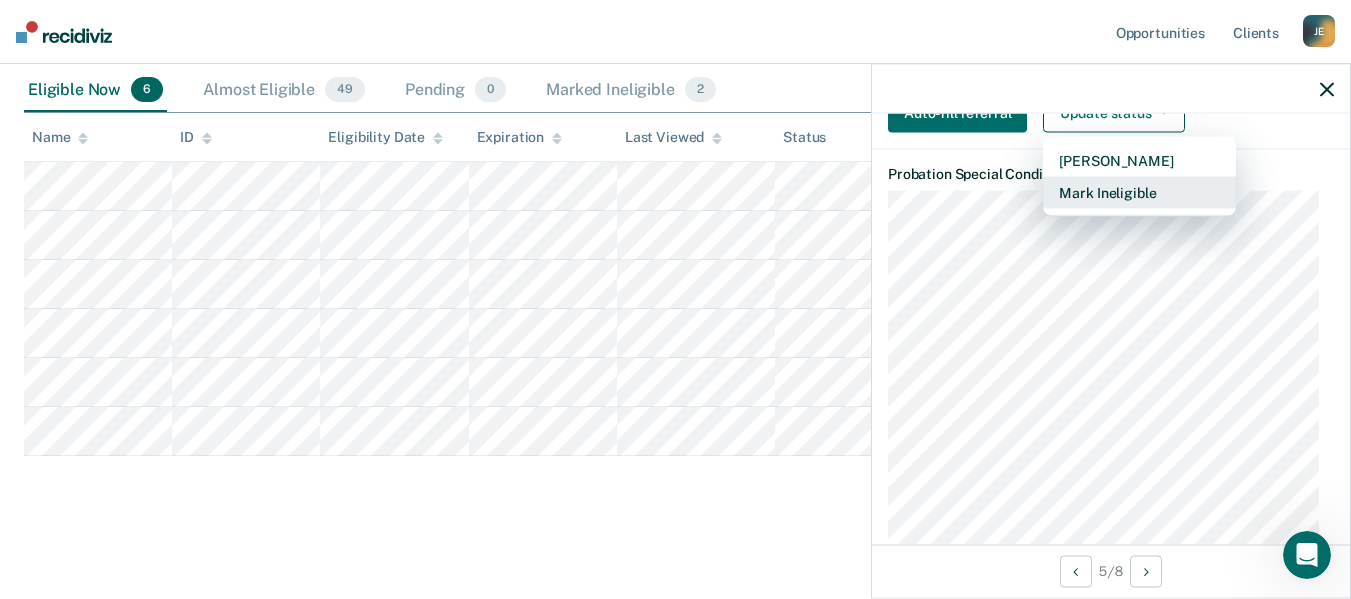 click on "Mark Ineligible" at bounding box center (1139, 193) 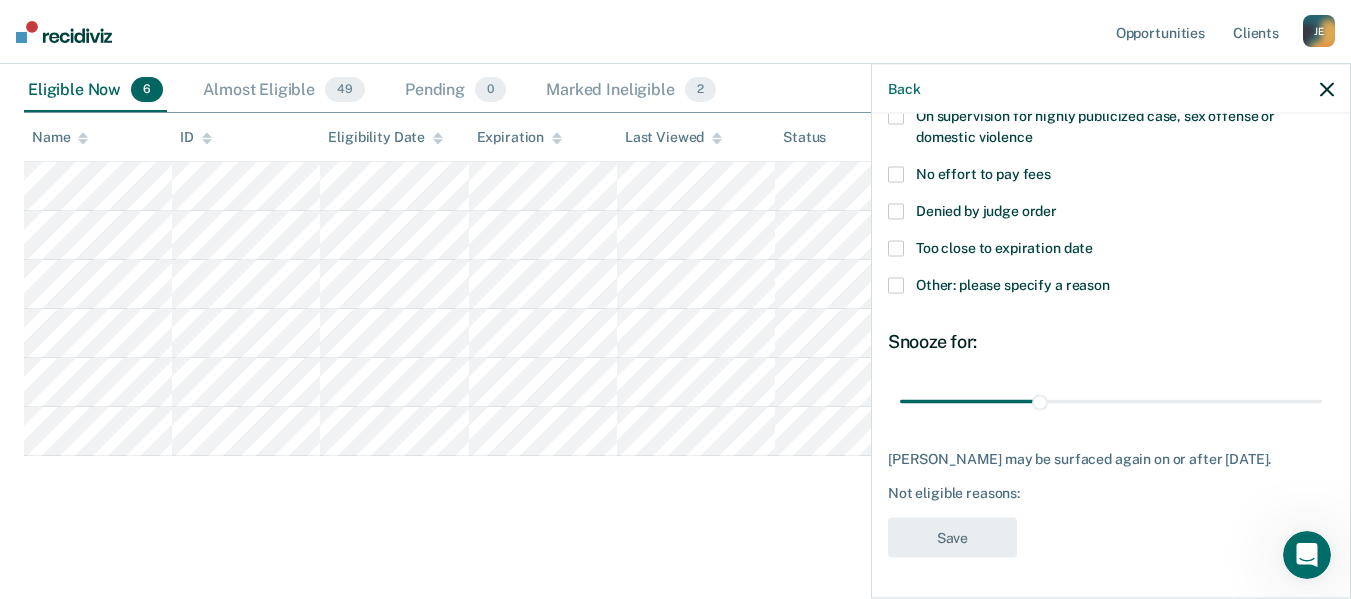 scroll, scrollTop: 304, scrollLeft: 0, axis: vertical 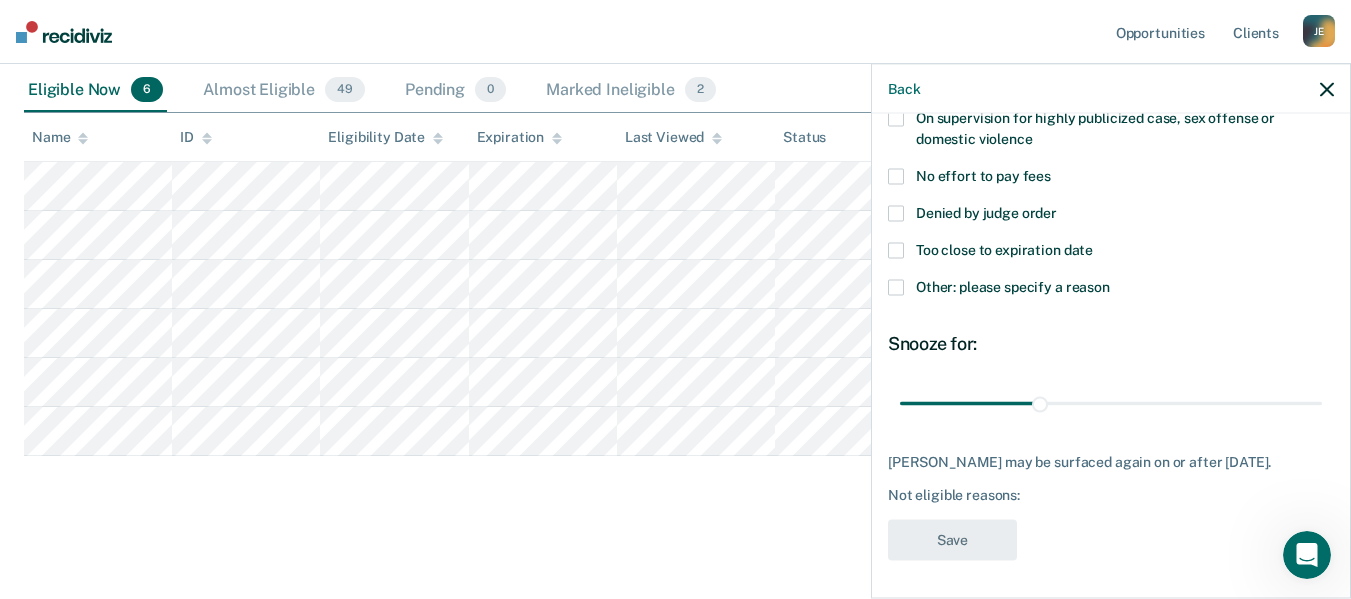 click on "Denied by judge order" at bounding box center [986, 213] 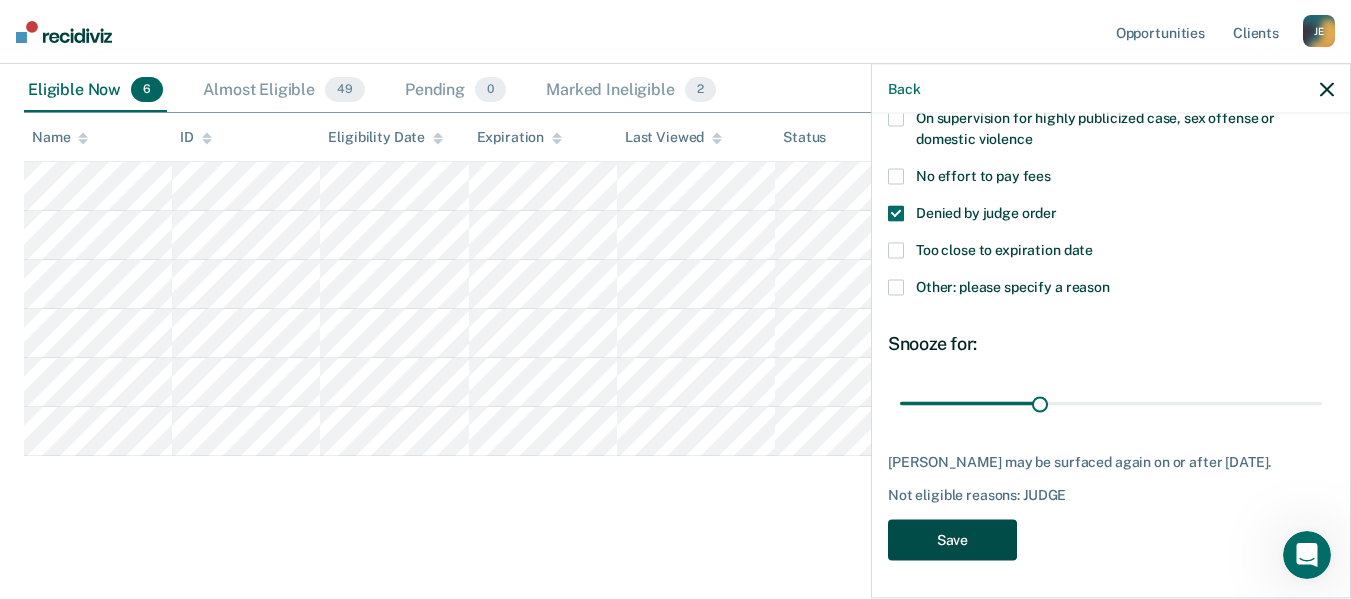 click on "Save" at bounding box center [952, 540] 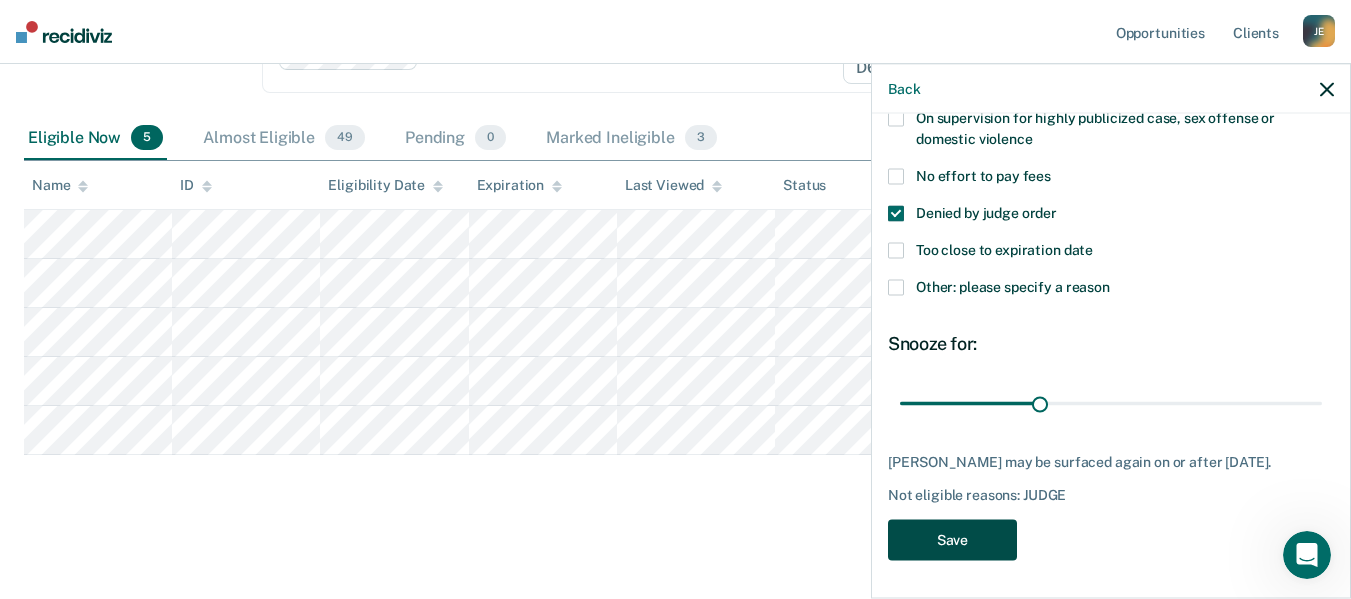 scroll, scrollTop: 231, scrollLeft: 0, axis: vertical 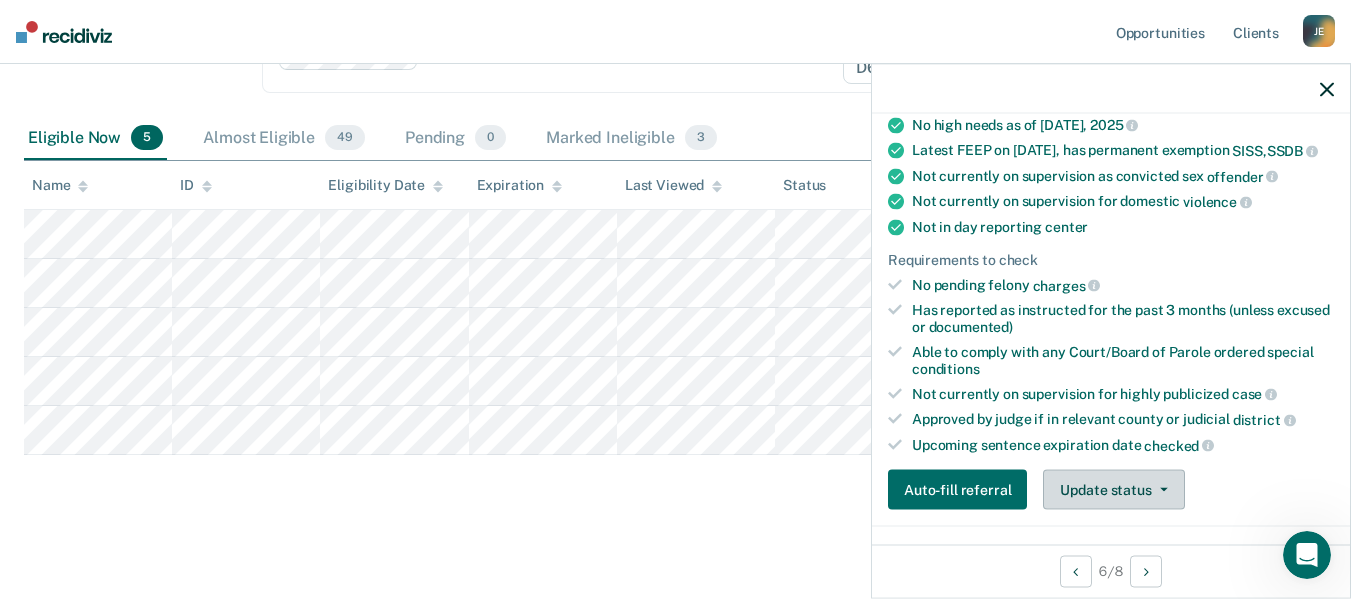 click on "Update status" at bounding box center (1113, 490) 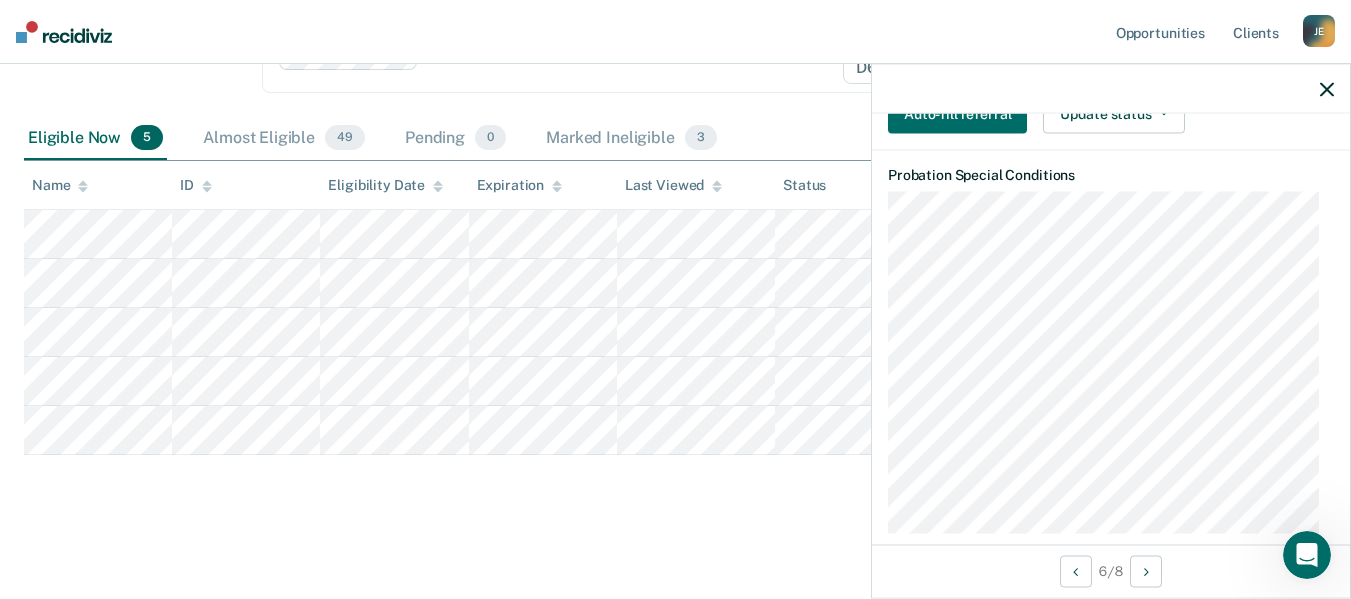scroll, scrollTop: 685, scrollLeft: 0, axis: vertical 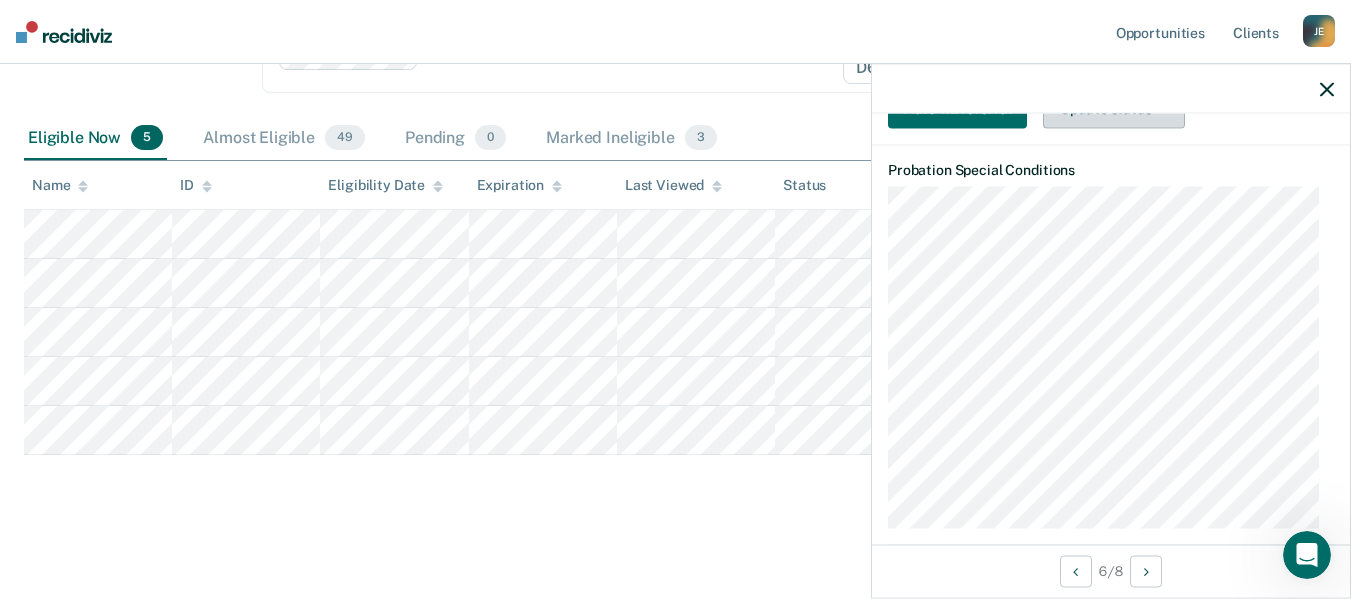 click on "Update status" at bounding box center [1113, 109] 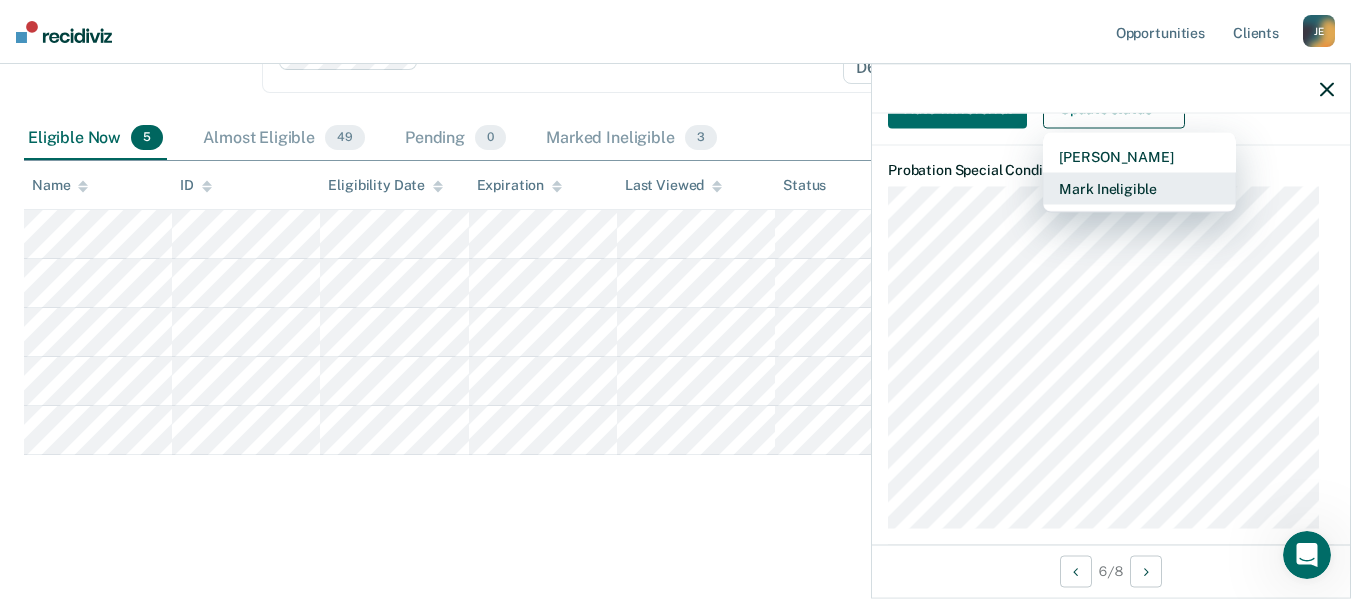 click on "Mark Ineligible" at bounding box center (1139, 189) 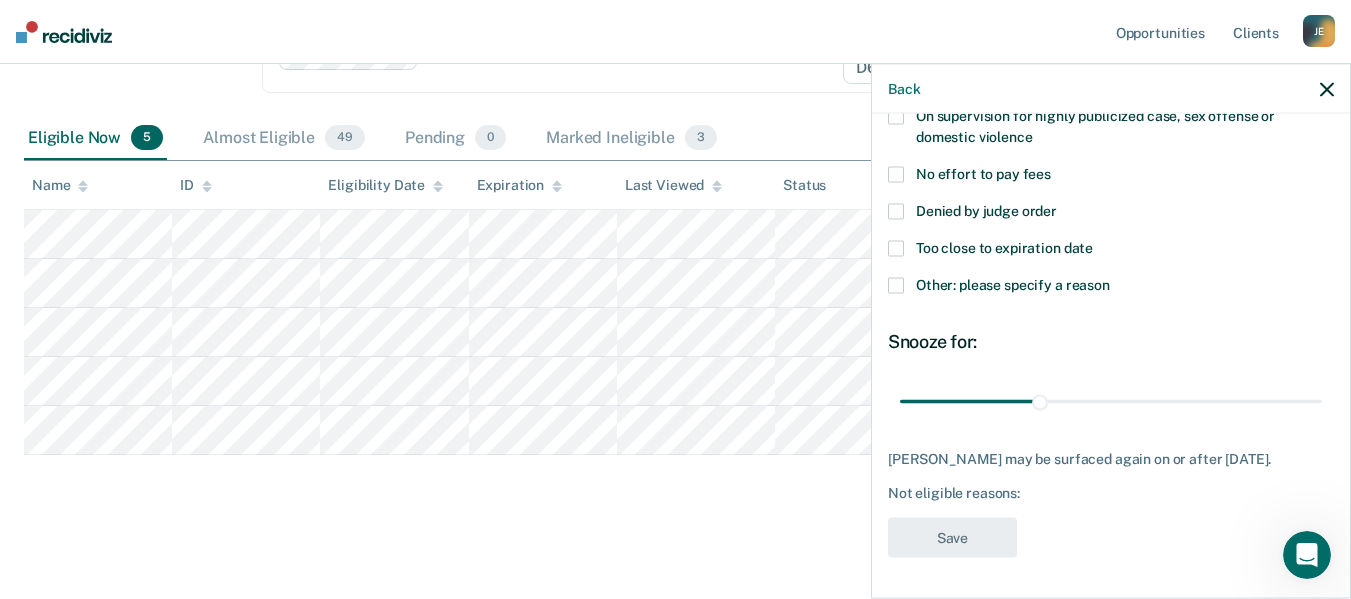 scroll, scrollTop: 304, scrollLeft: 0, axis: vertical 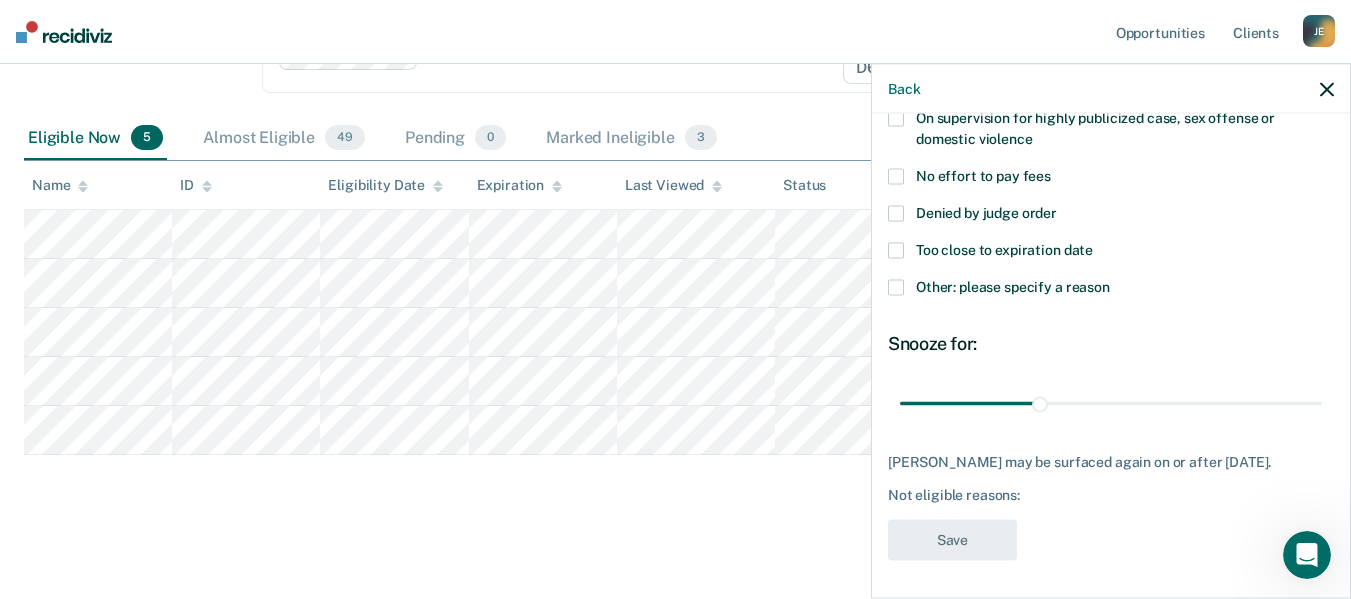 click on "Denied by judge order" at bounding box center (986, 213) 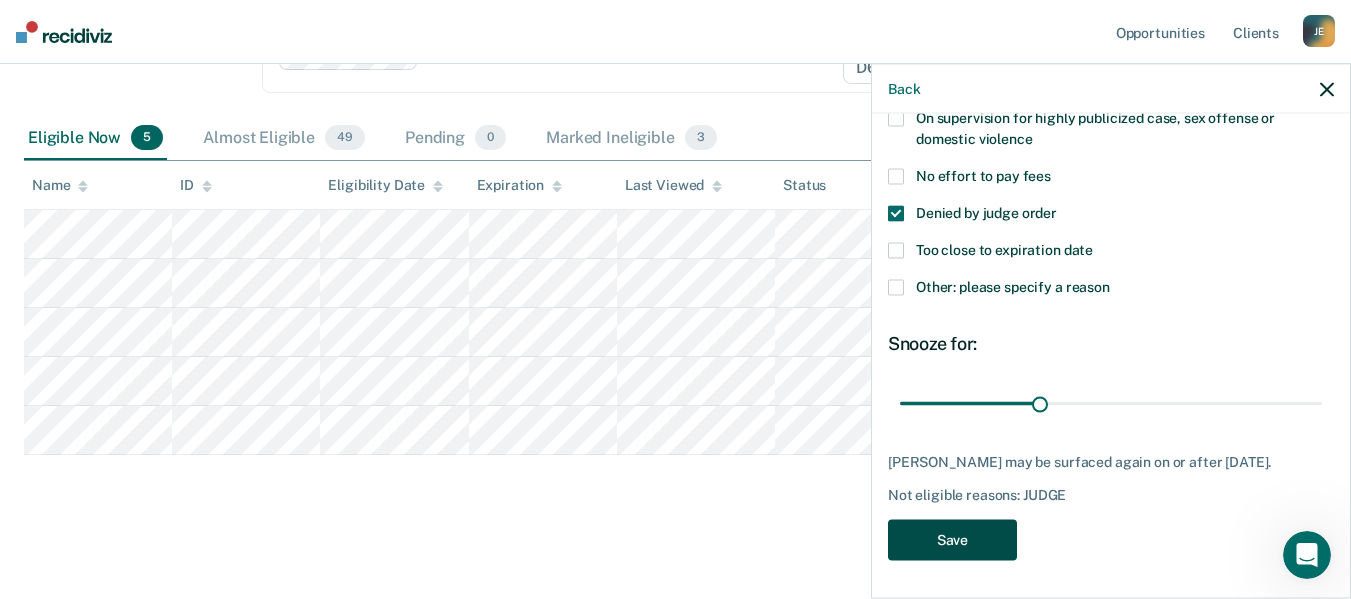 click on "Save" at bounding box center [952, 540] 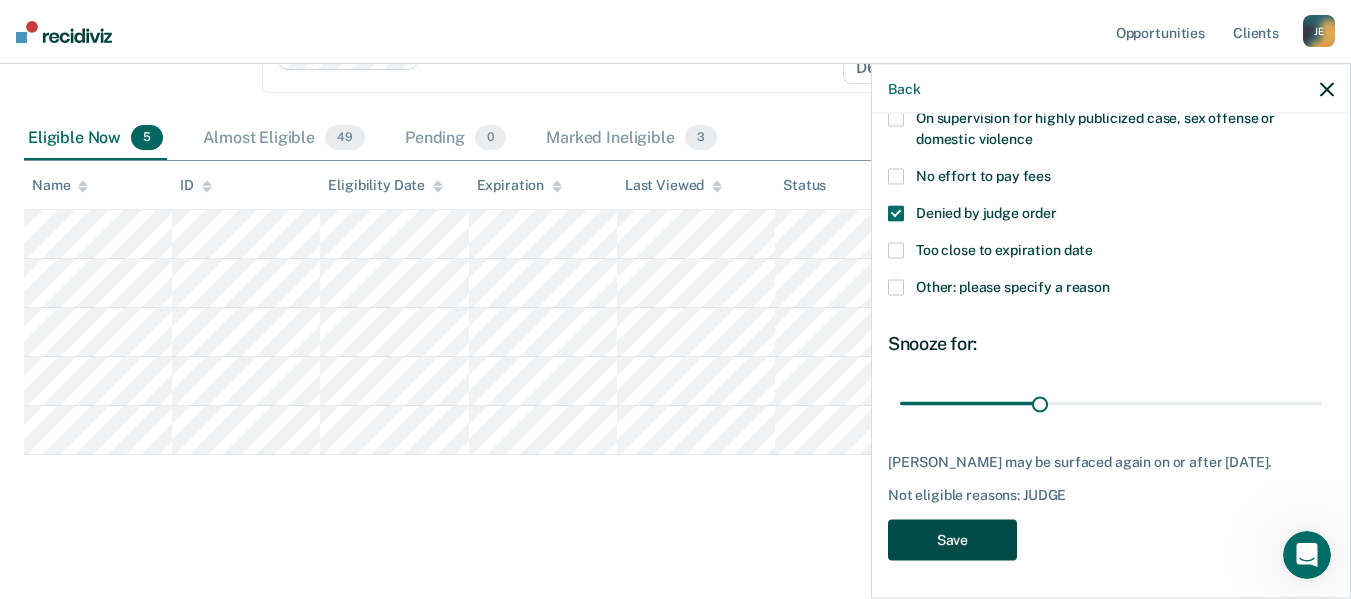 scroll, scrollTop: 182, scrollLeft: 0, axis: vertical 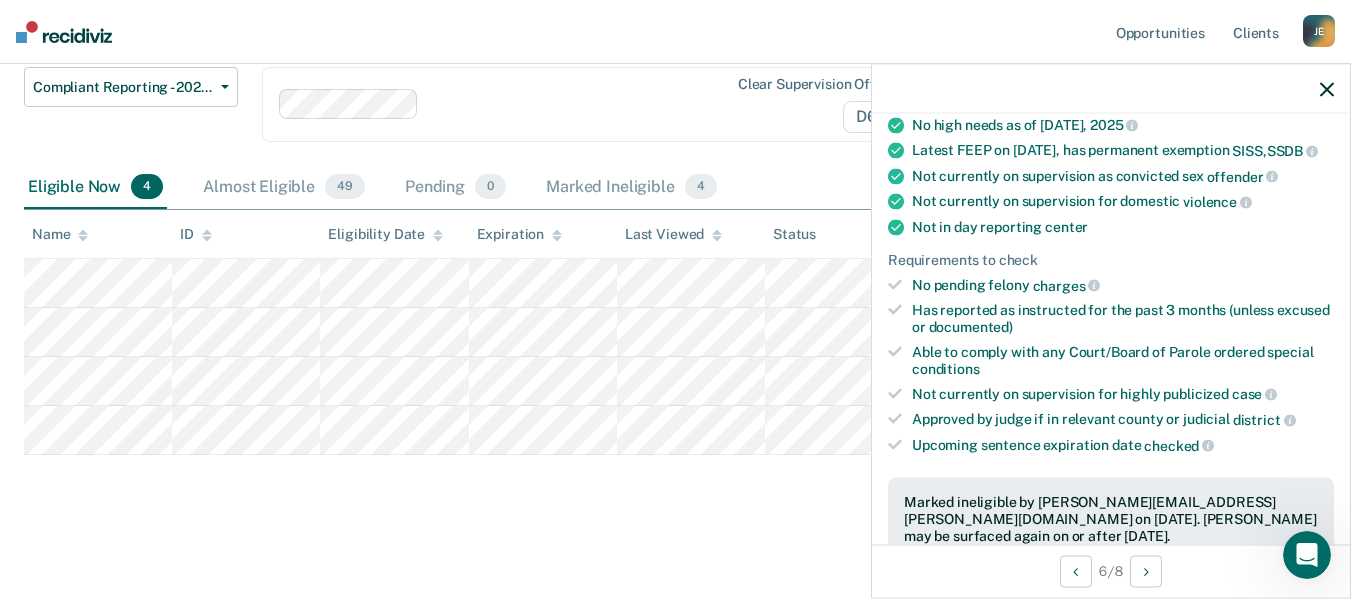 click 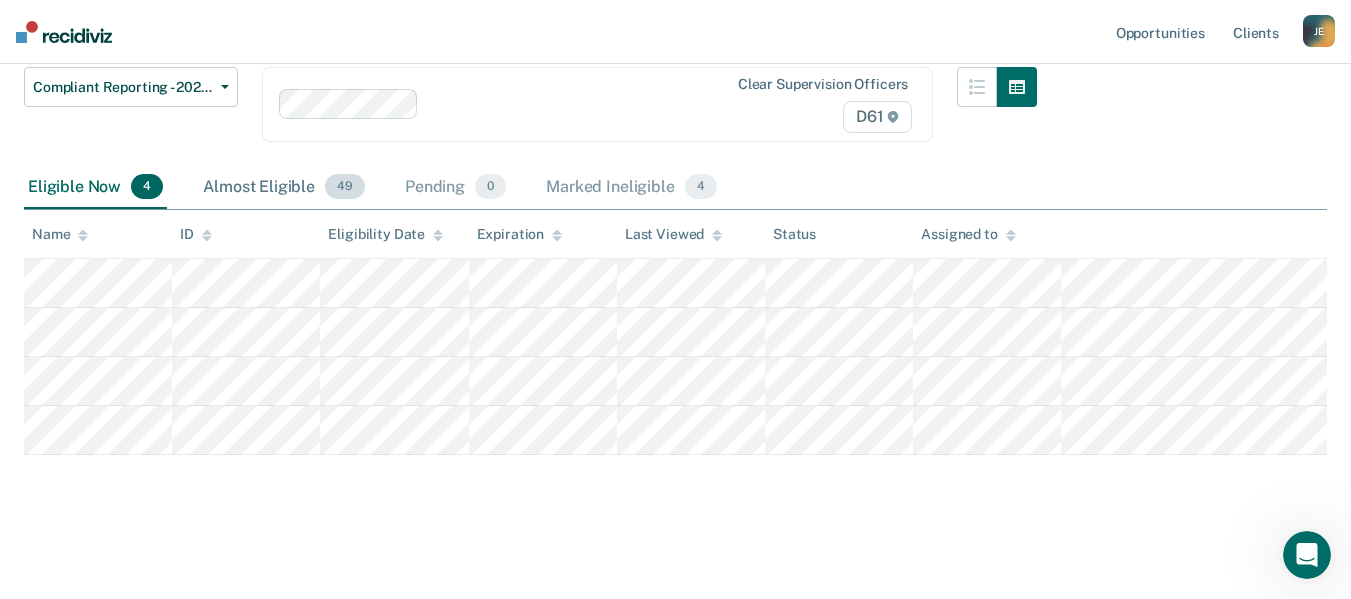 click on "49" at bounding box center (345, 187) 